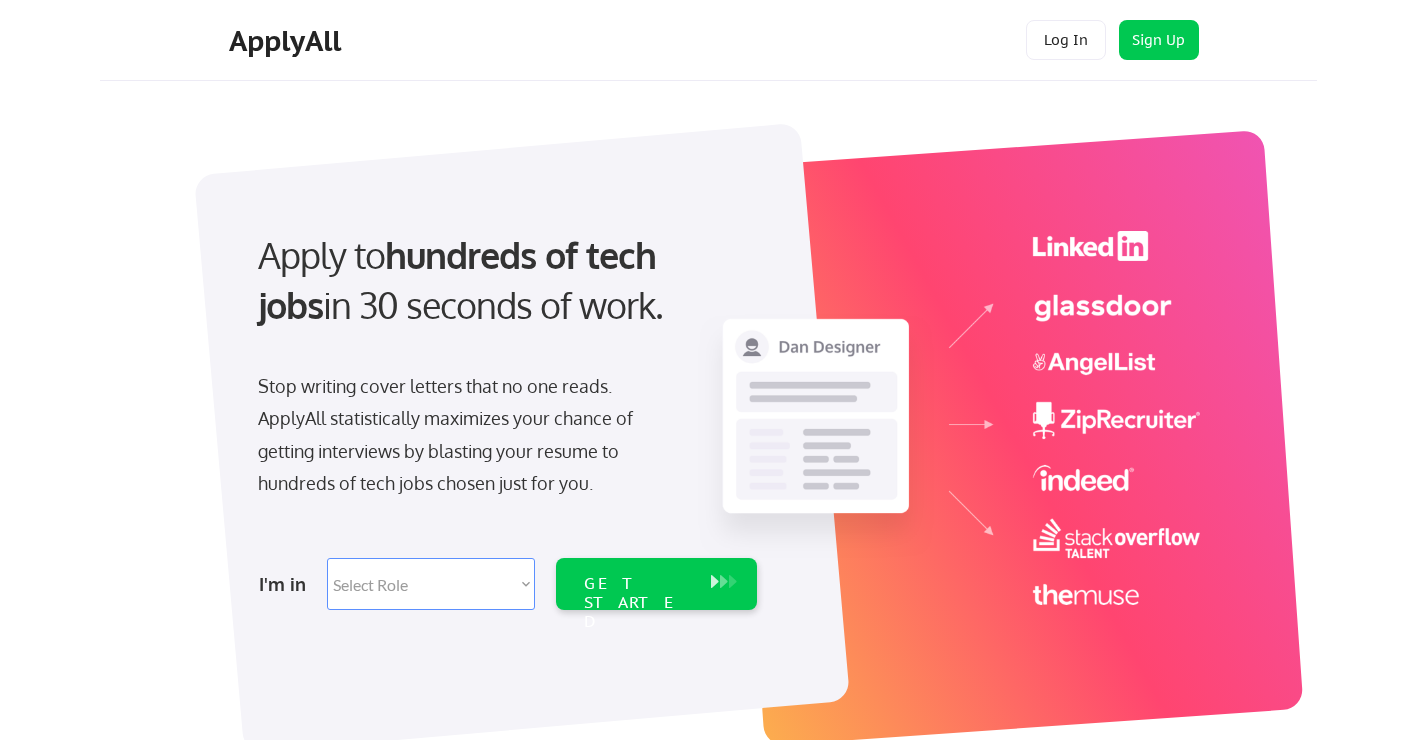 scroll, scrollTop: 0, scrollLeft: 0, axis: both 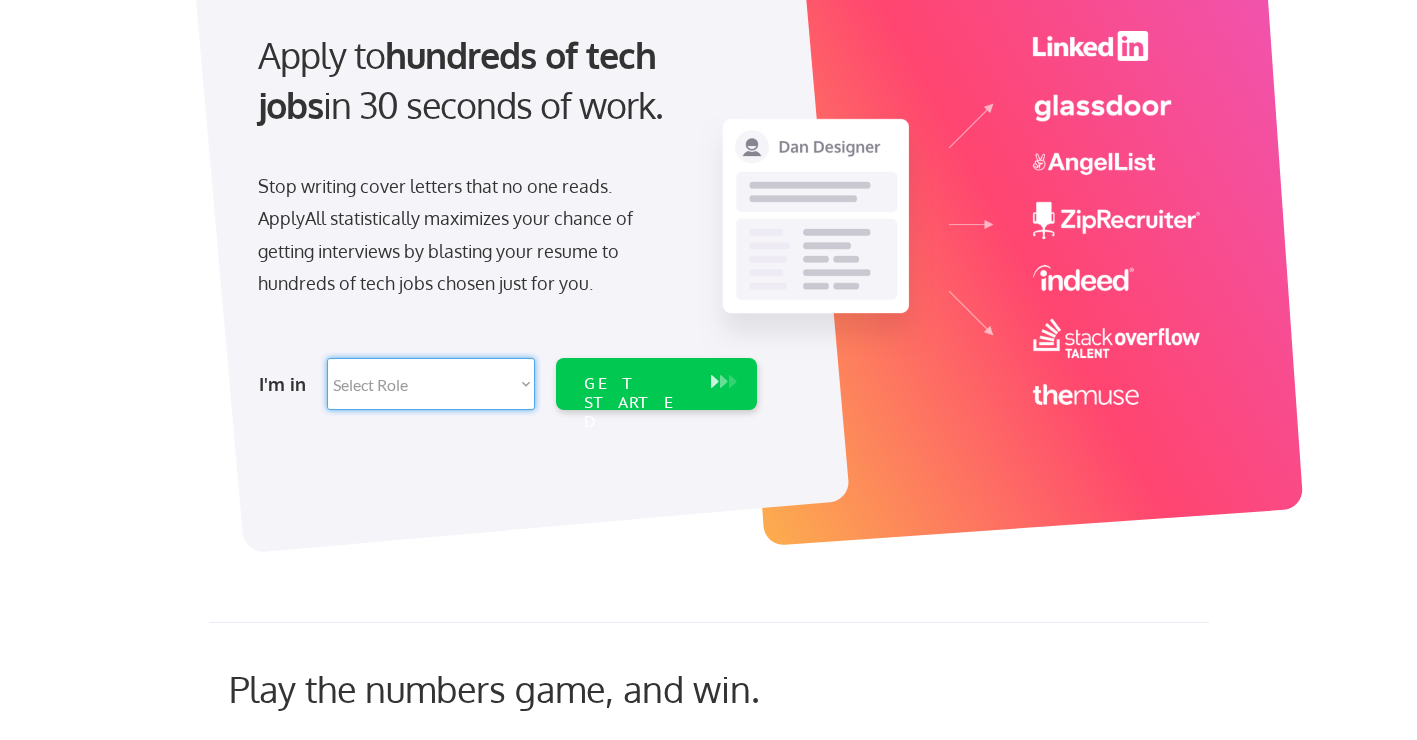 click on "Select Role Software Engineering Product Management Customer Success Sales UI/UX/Product Design Technical Project/Program Mgmt Marketing & Growth Data HR/Recruiting IT/Cybersecurity Tech Finance/Ops/Strategy Customer Support" at bounding box center (431, 384) 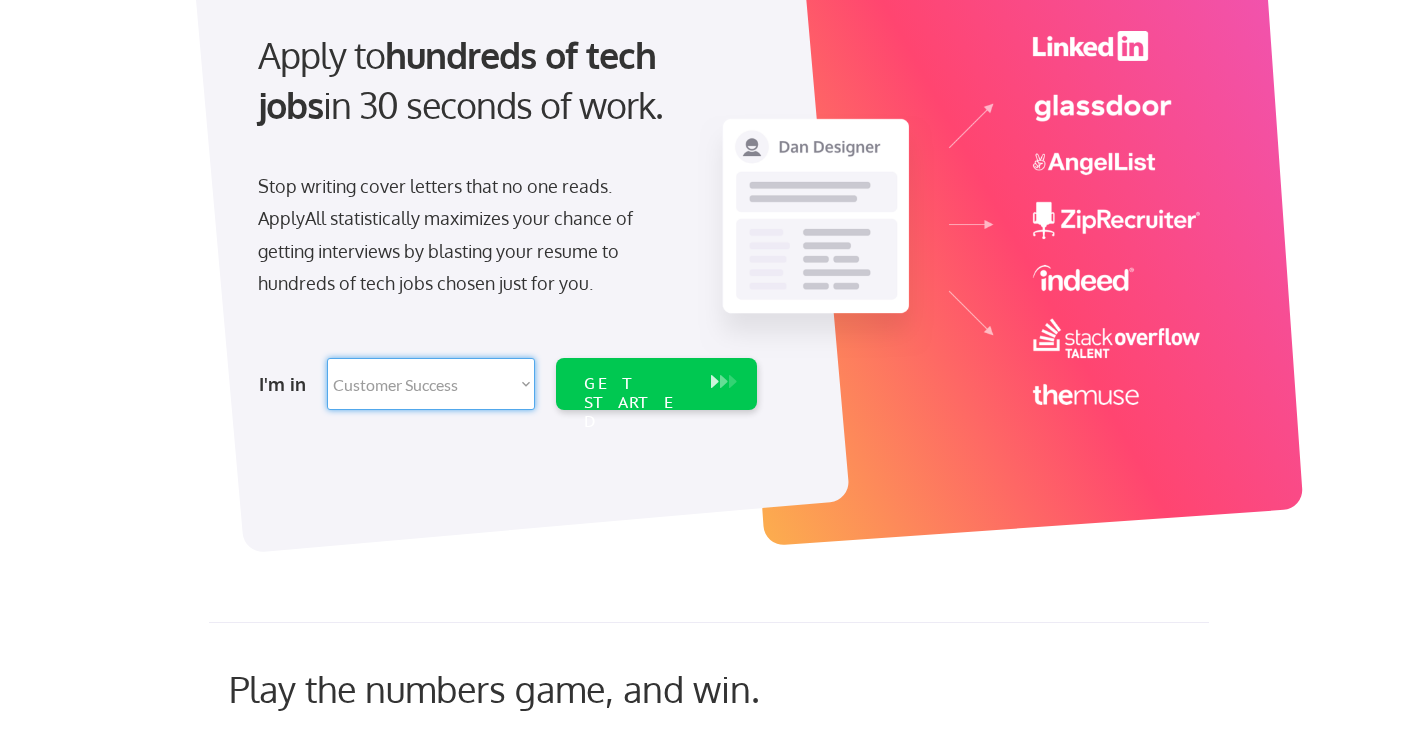 click on "Select Role Software Engineering Product Management Customer Success Sales UI/UX/Product Design Technical Project/Program Mgmt Marketing & Growth Data HR/Recruiting IT/Cybersecurity Tech Finance/Ops/Strategy Customer Support" at bounding box center (431, 384) 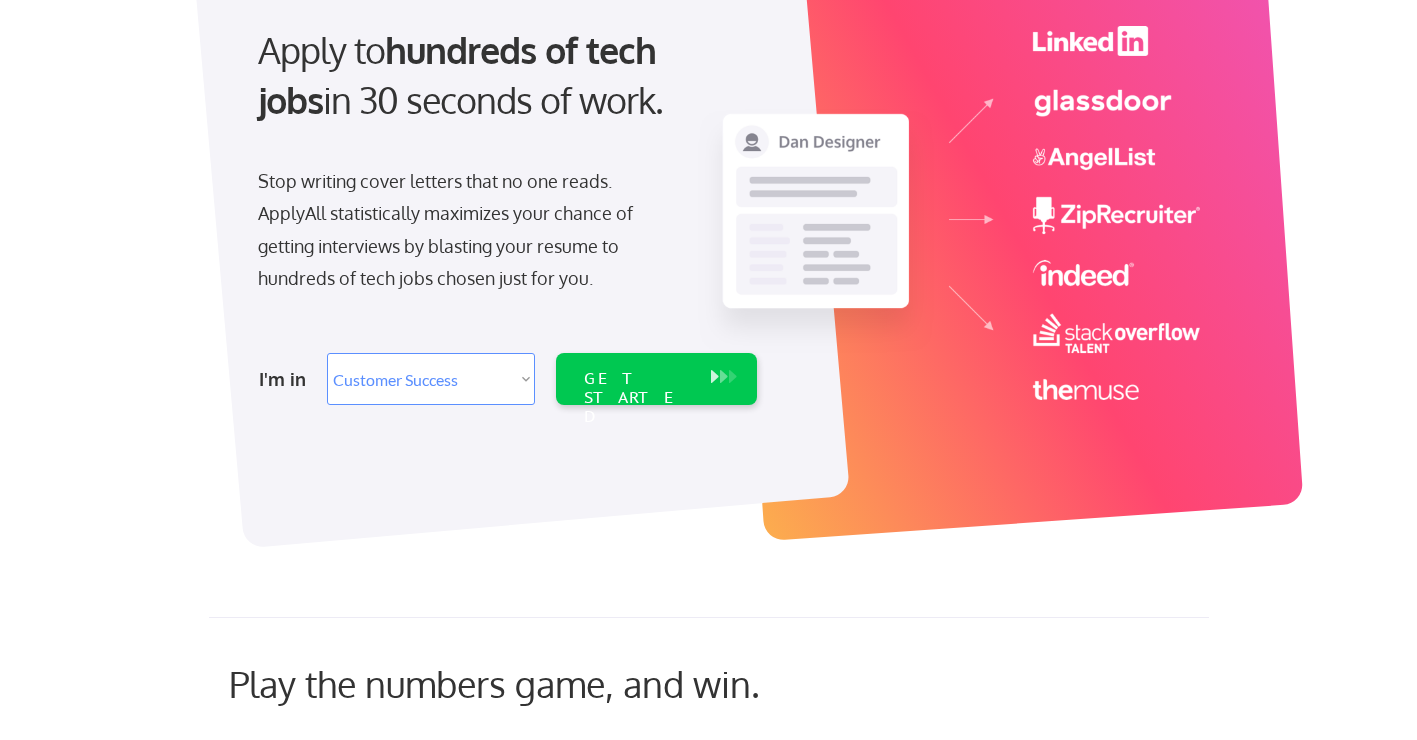 scroll, scrollTop: 200, scrollLeft: 0, axis: vertical 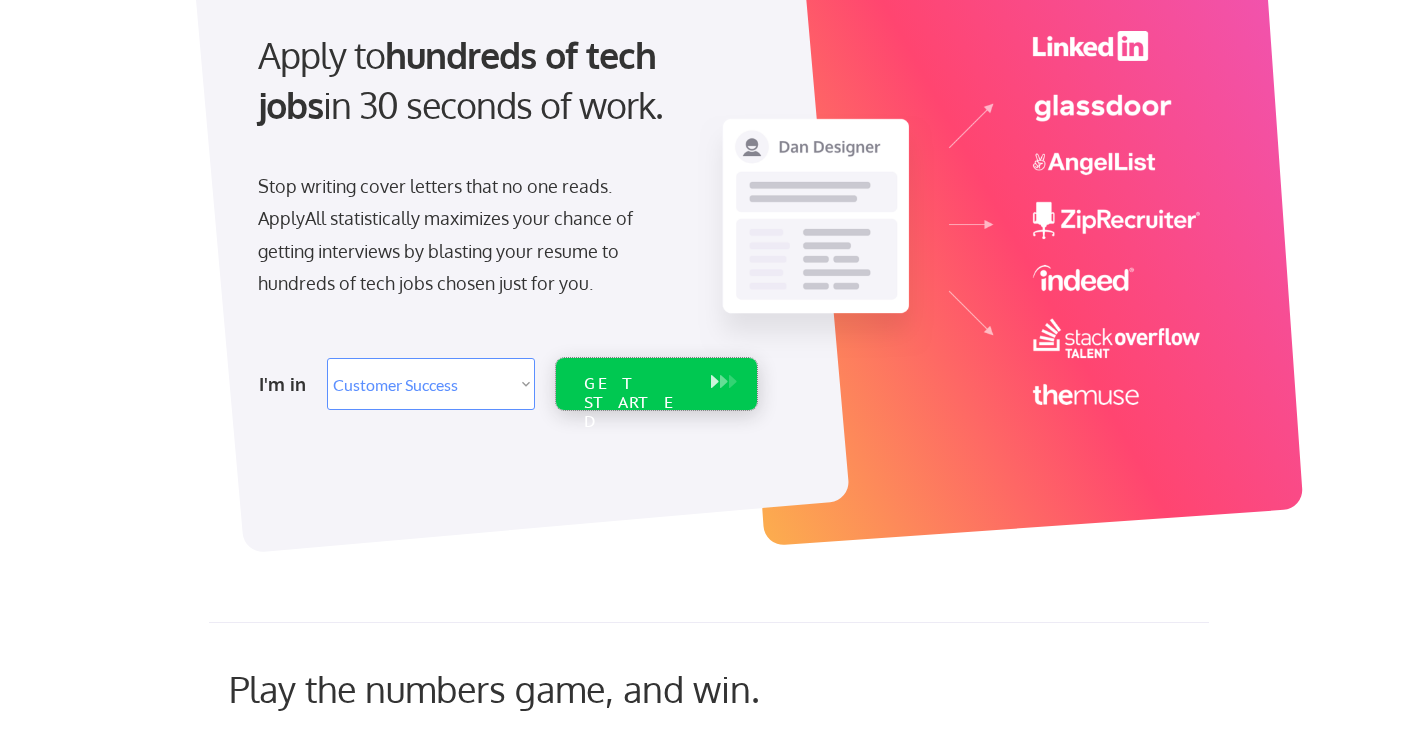 click on "GET STARTED" at bounding box center (637, 403) 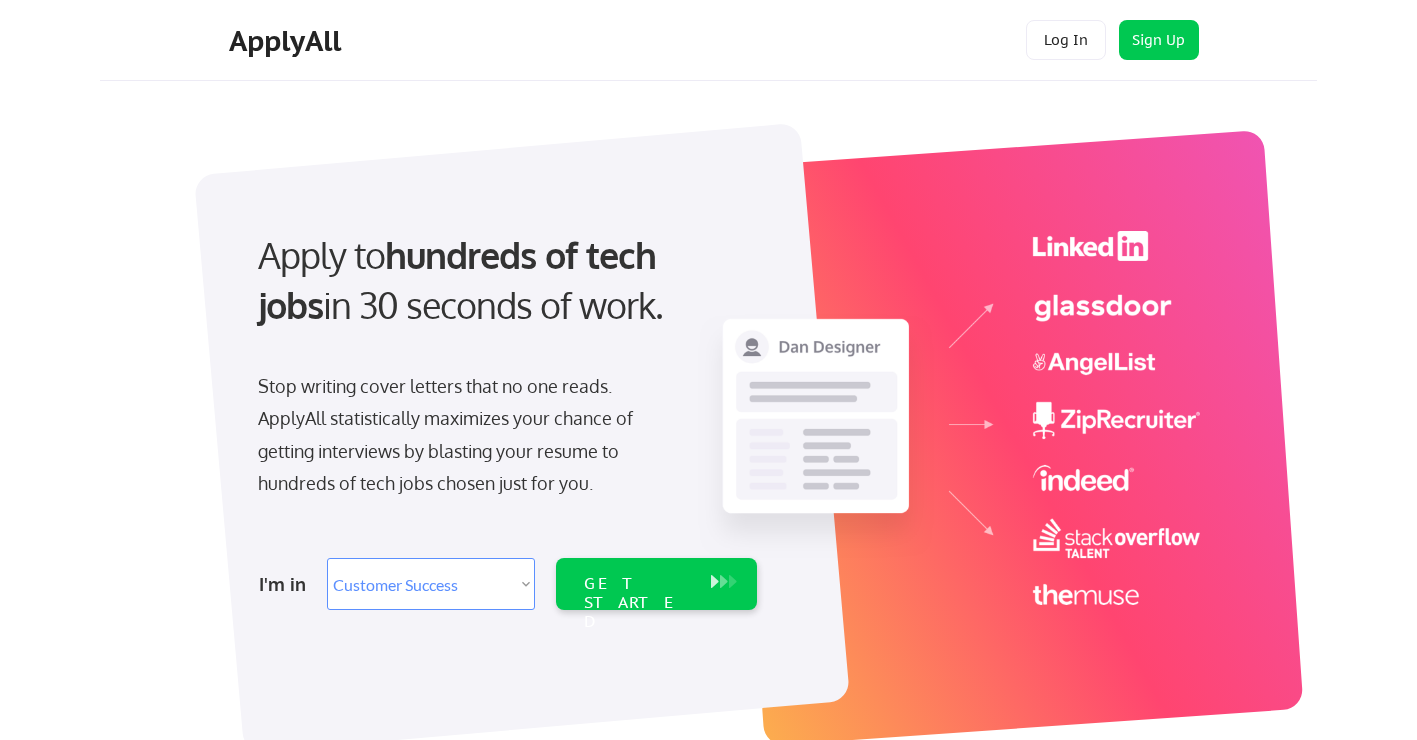 select on ""sales"" 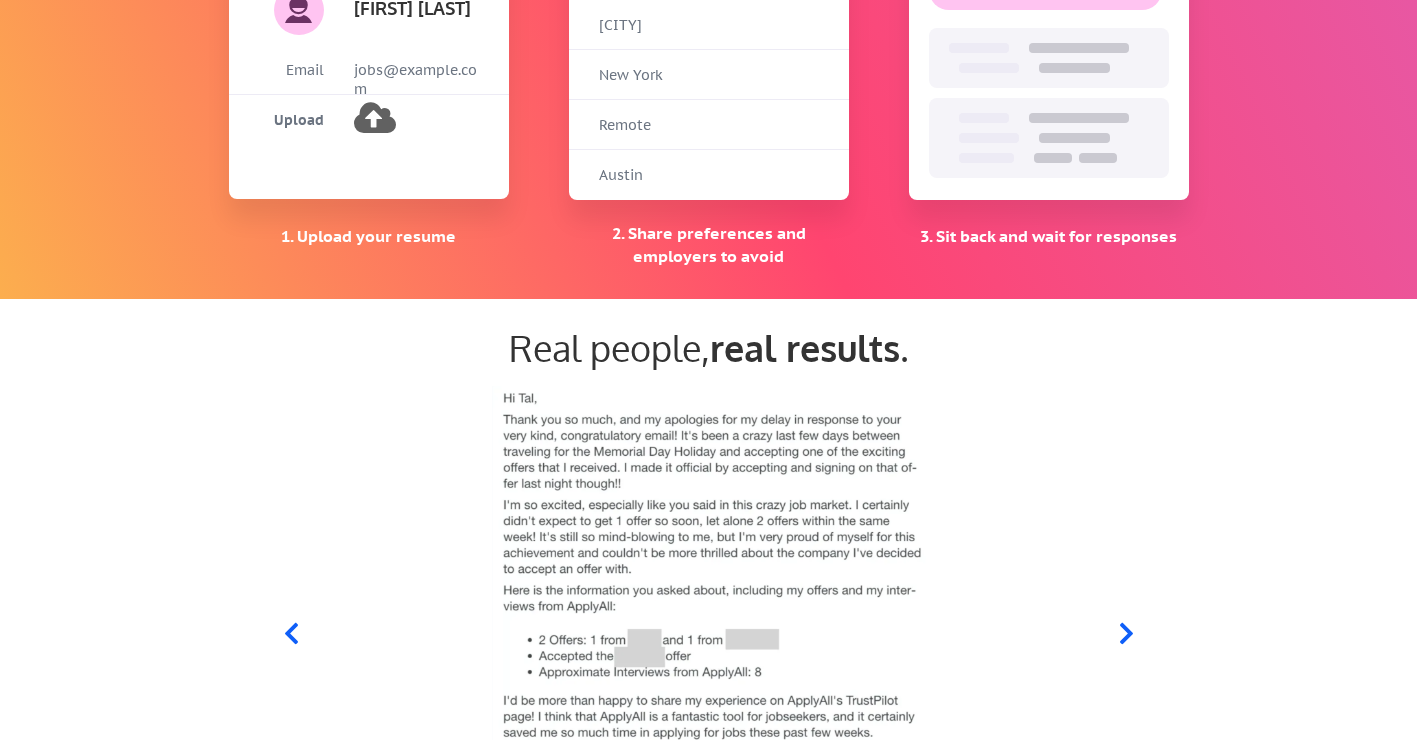 scroll, scrollTop: 1700, scrollLeft: 0, axis: vertical 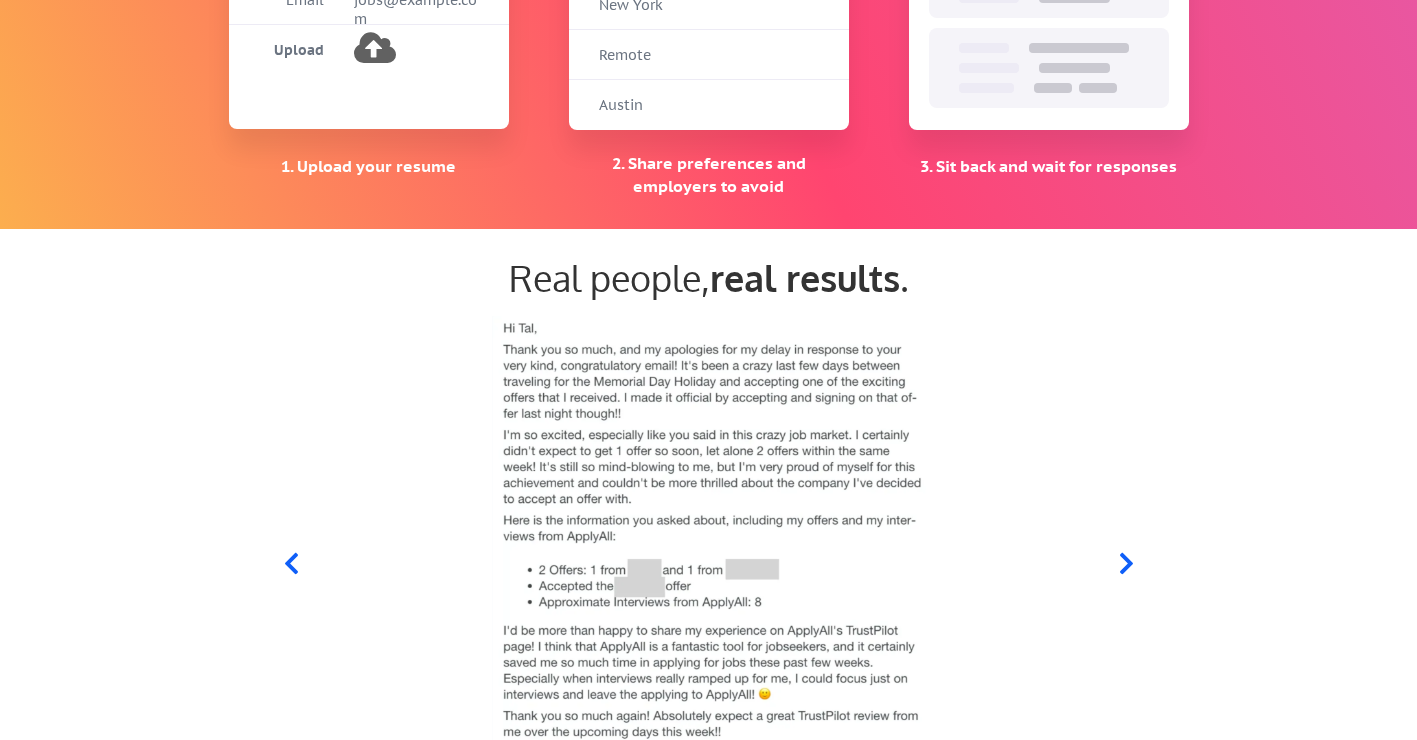 click 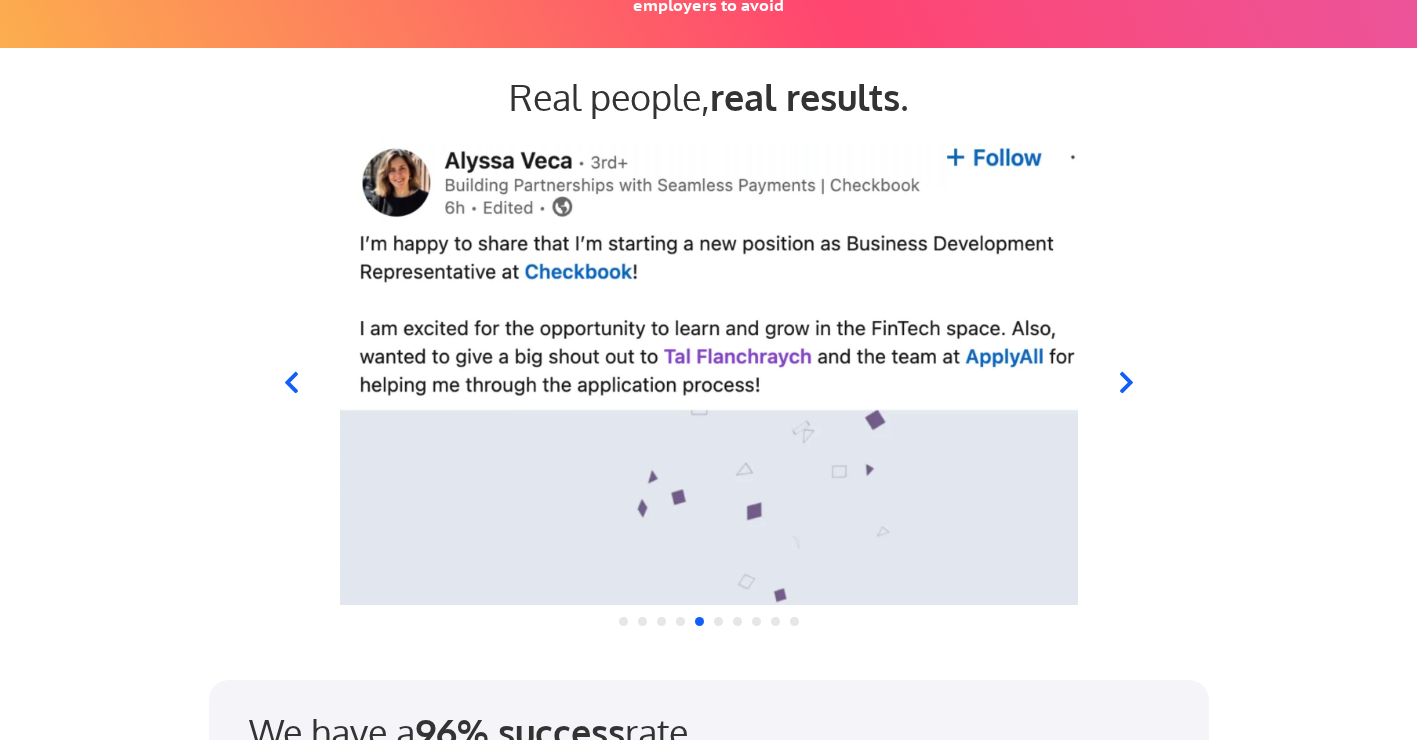 scroll, scrollTop: 1900, scrollLeft: 0, axis: vertical 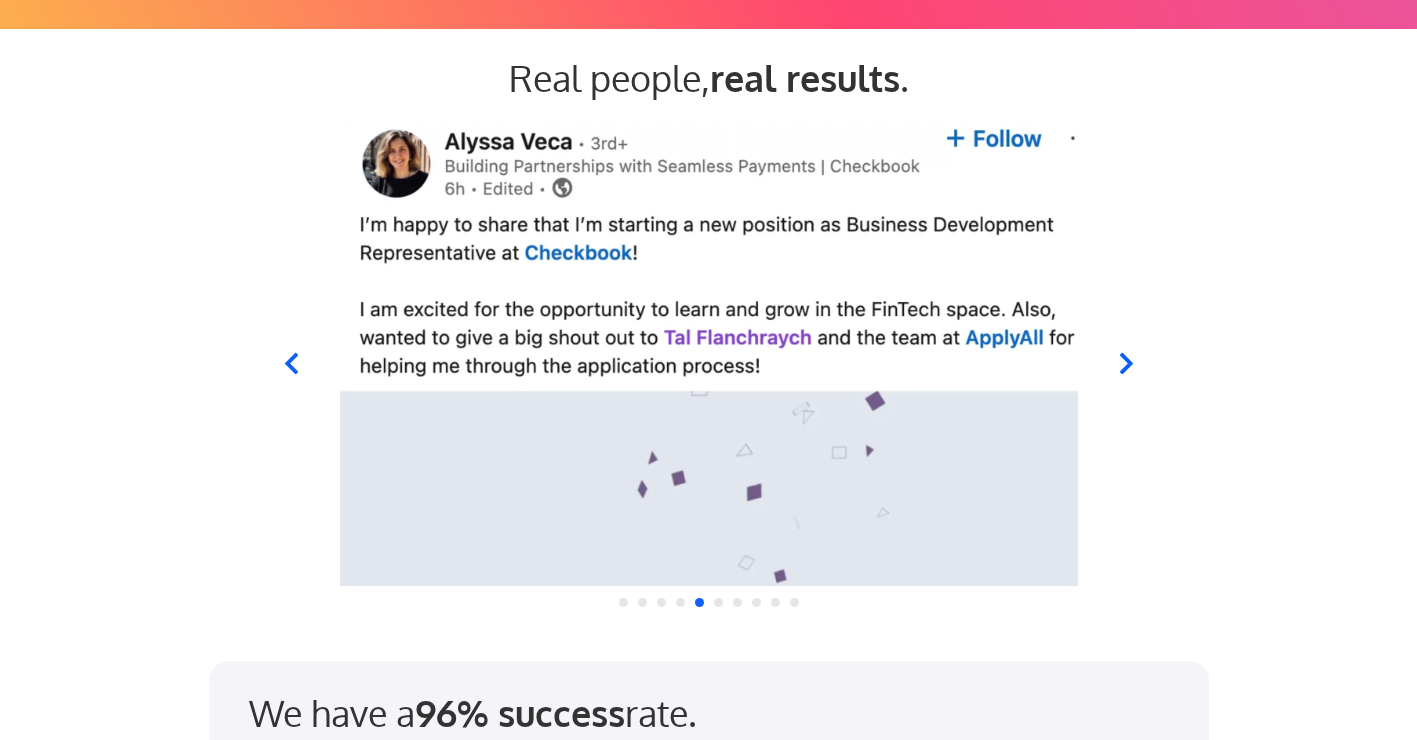 click 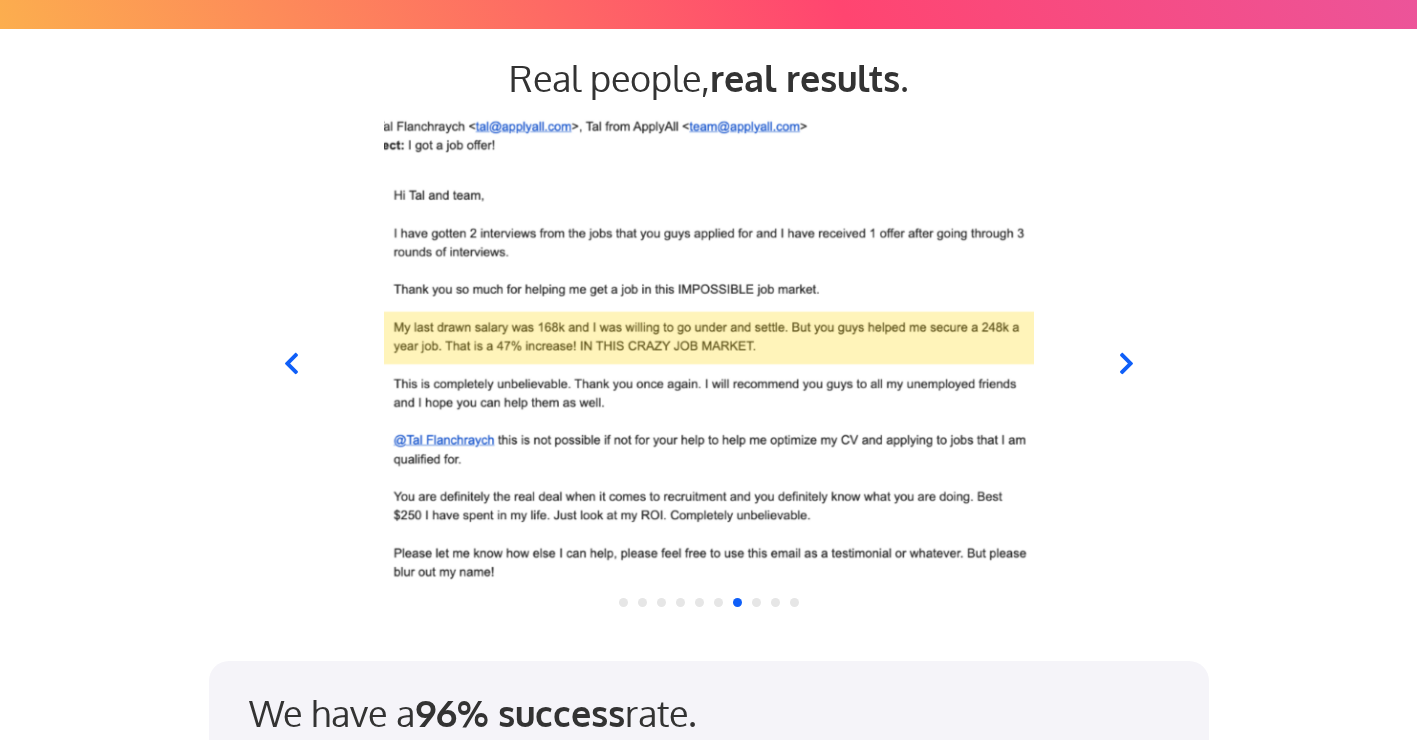 click 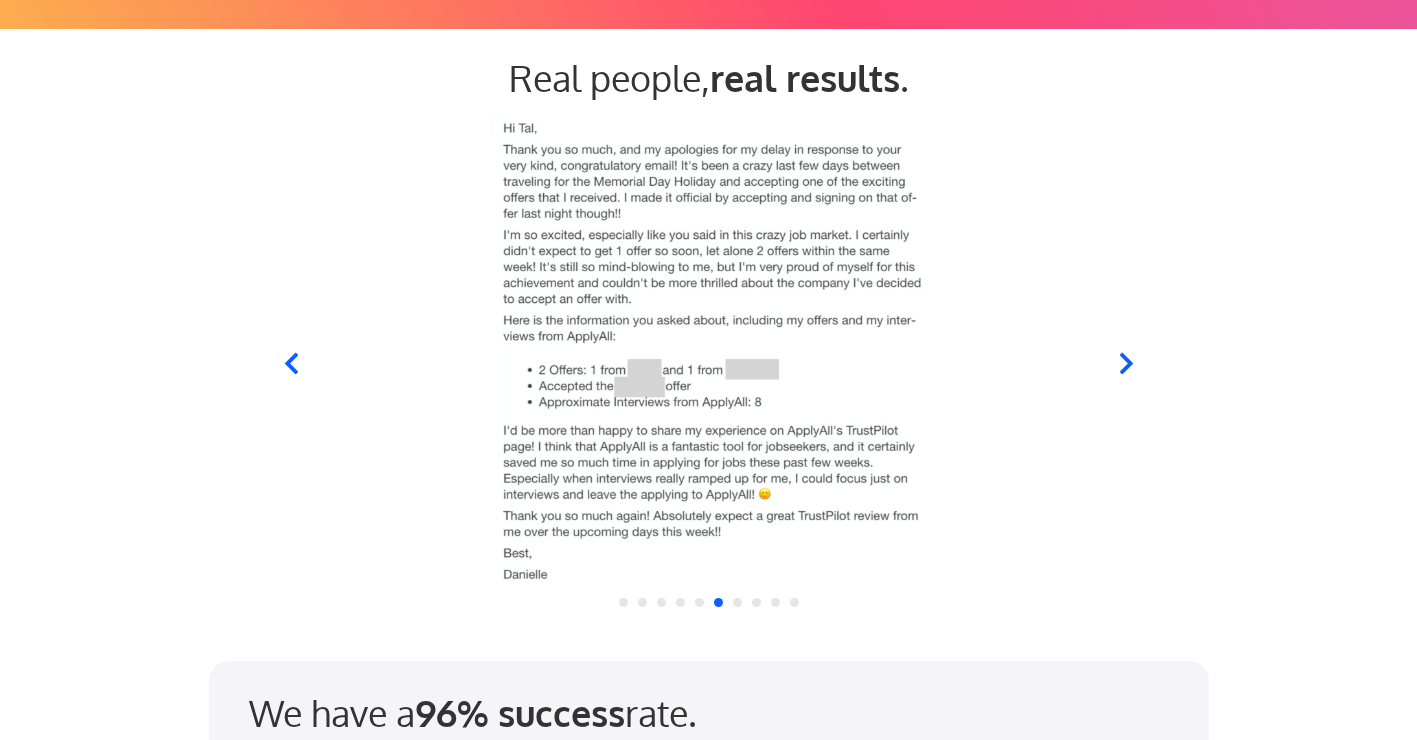 click 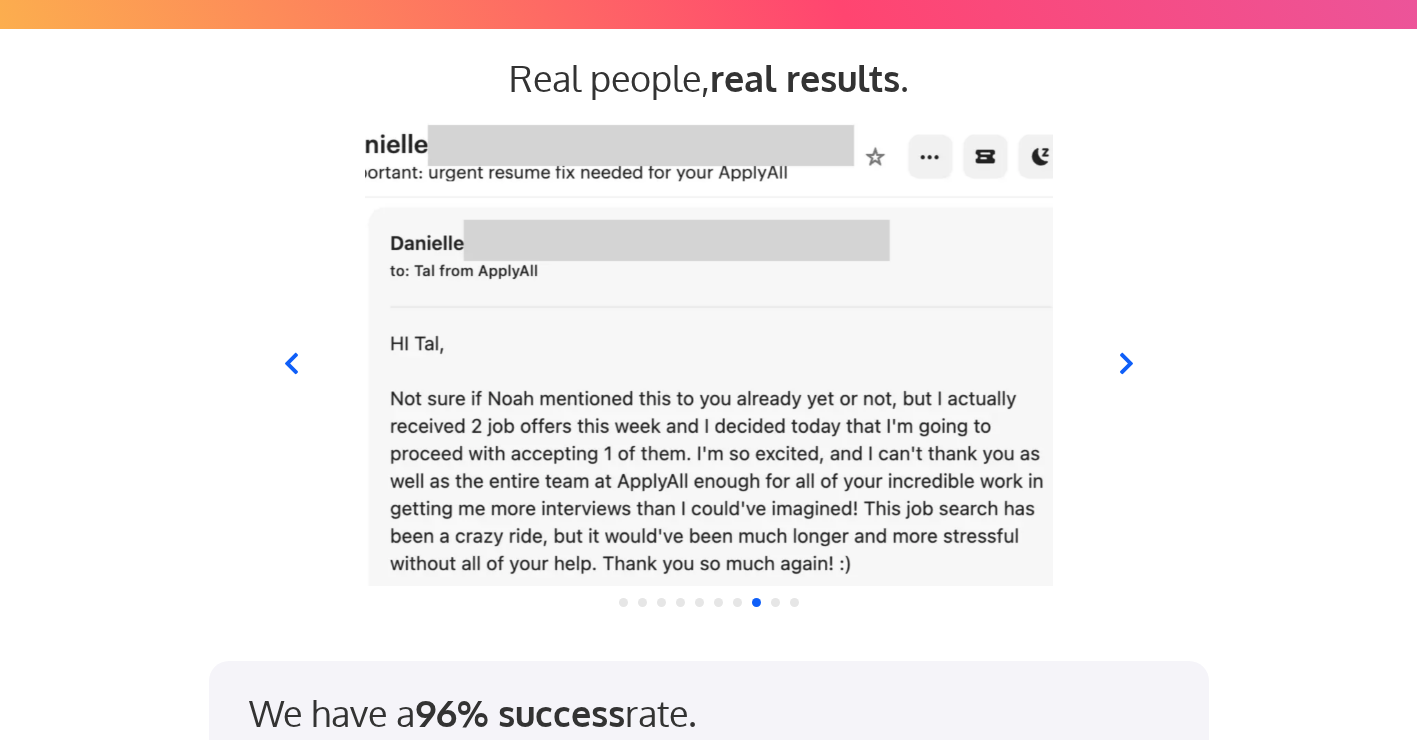 click 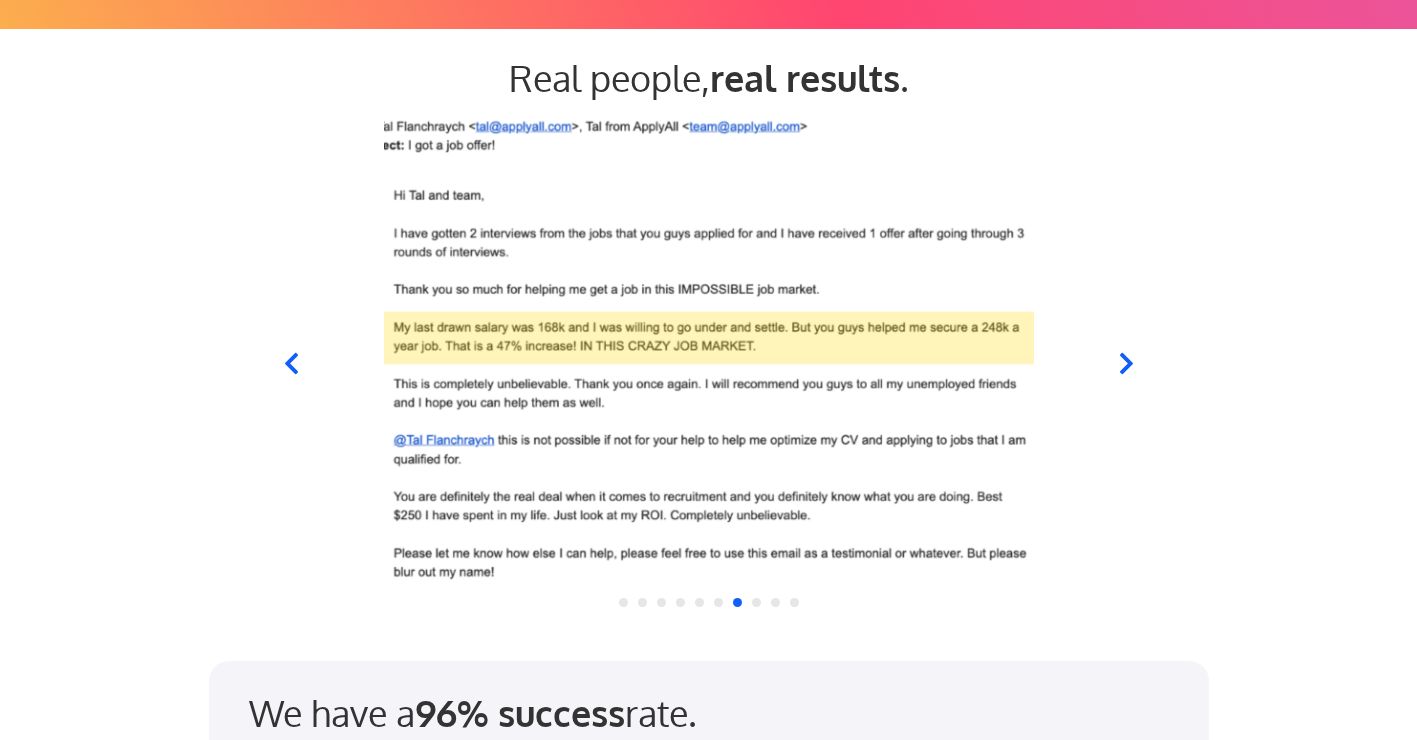 click 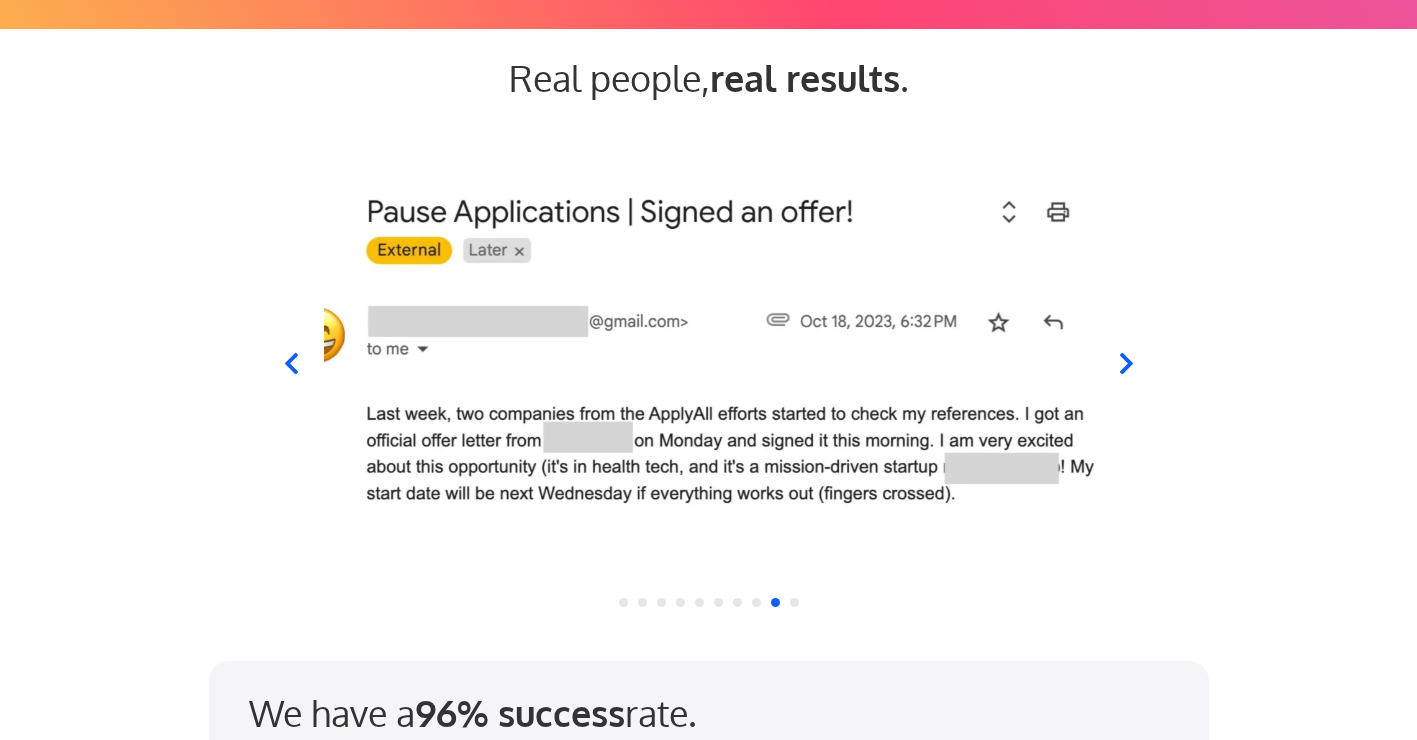 click 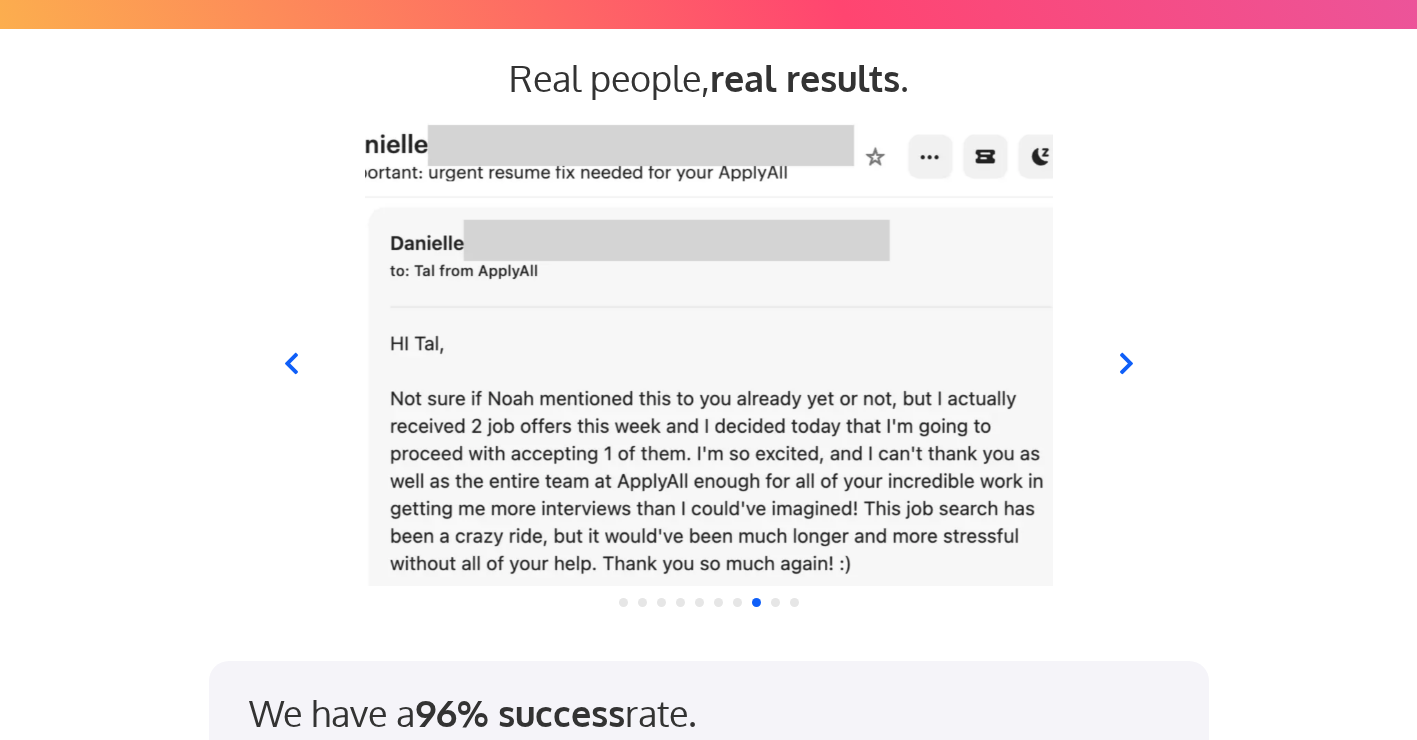 click 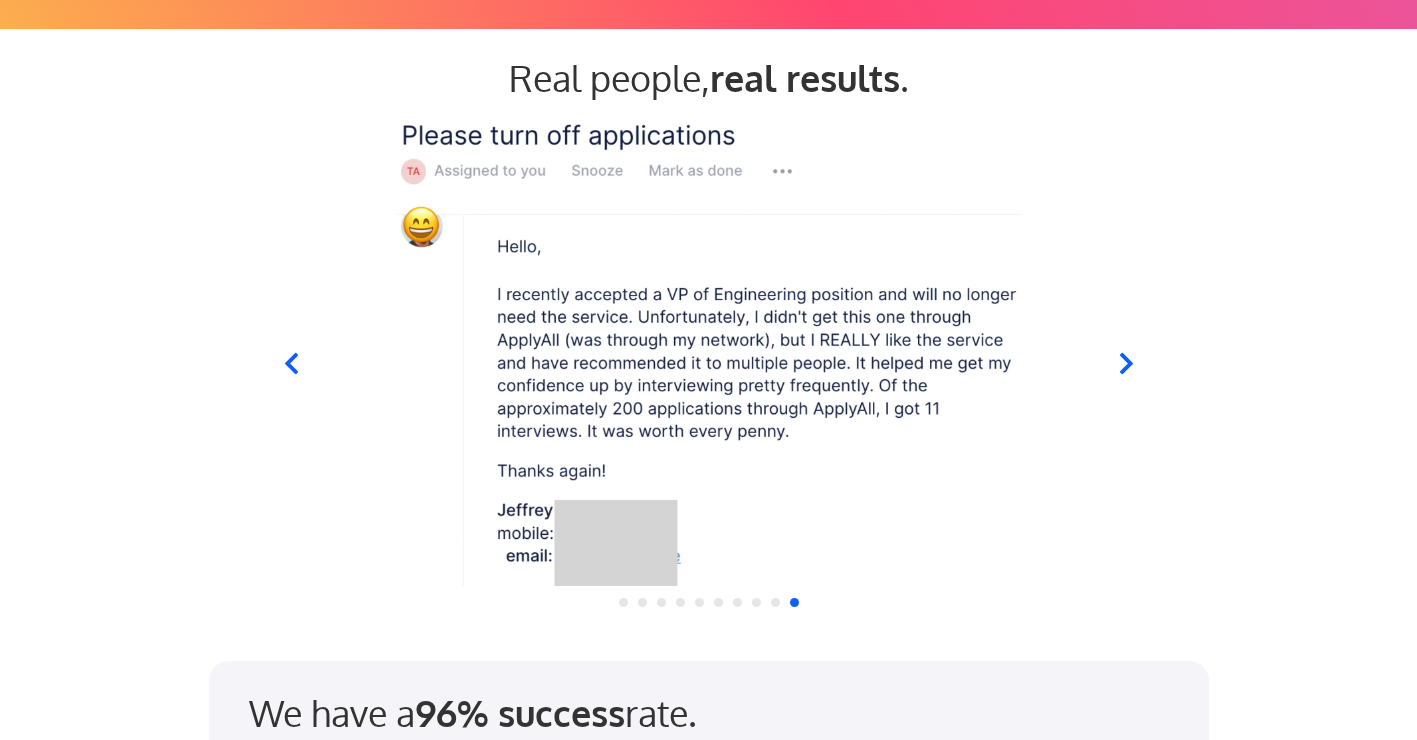 click 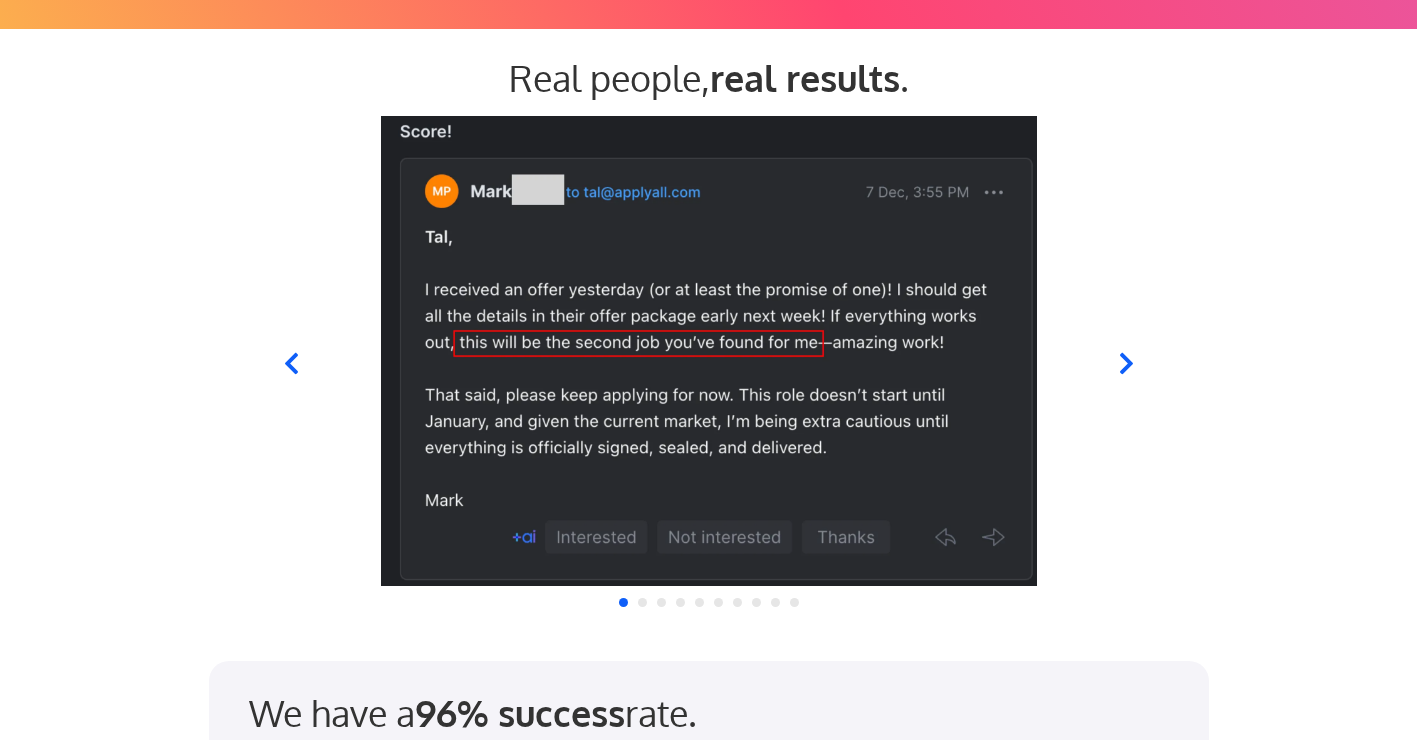 click 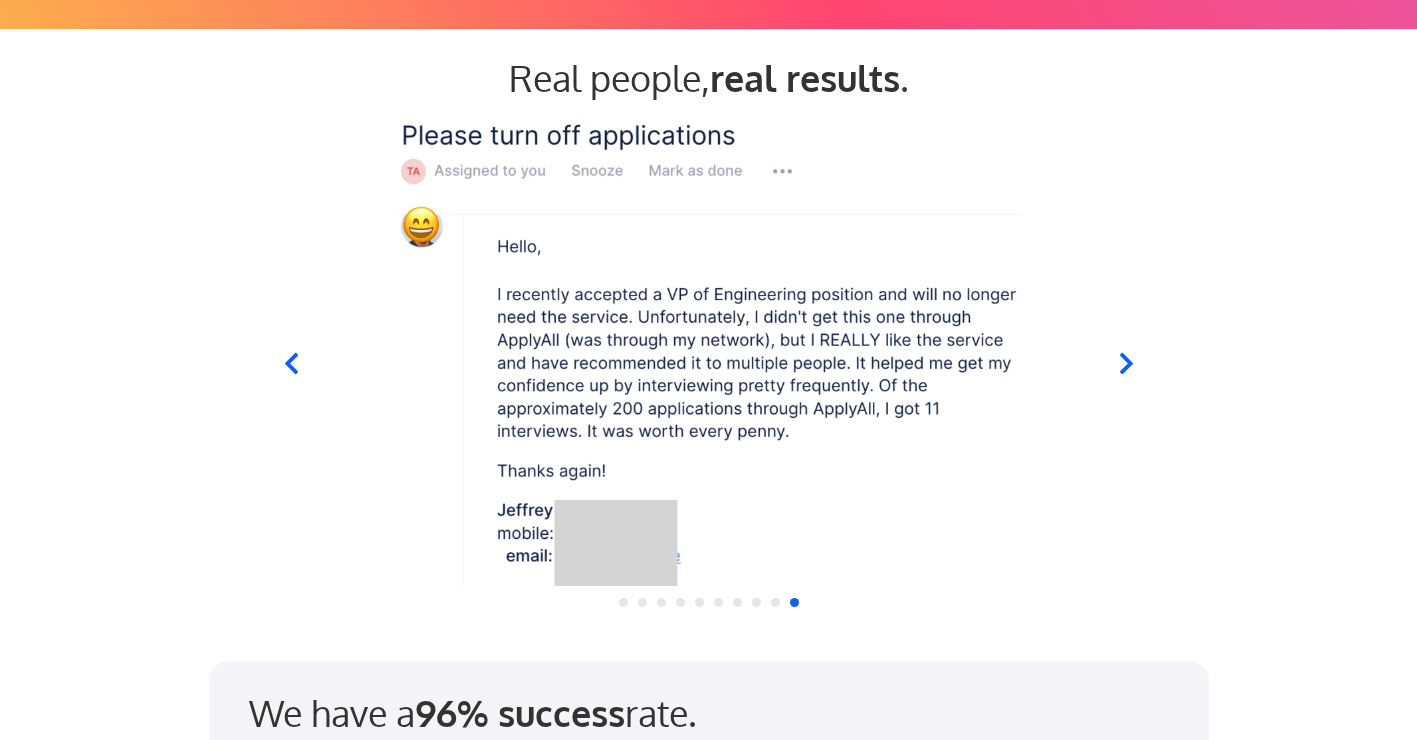 click 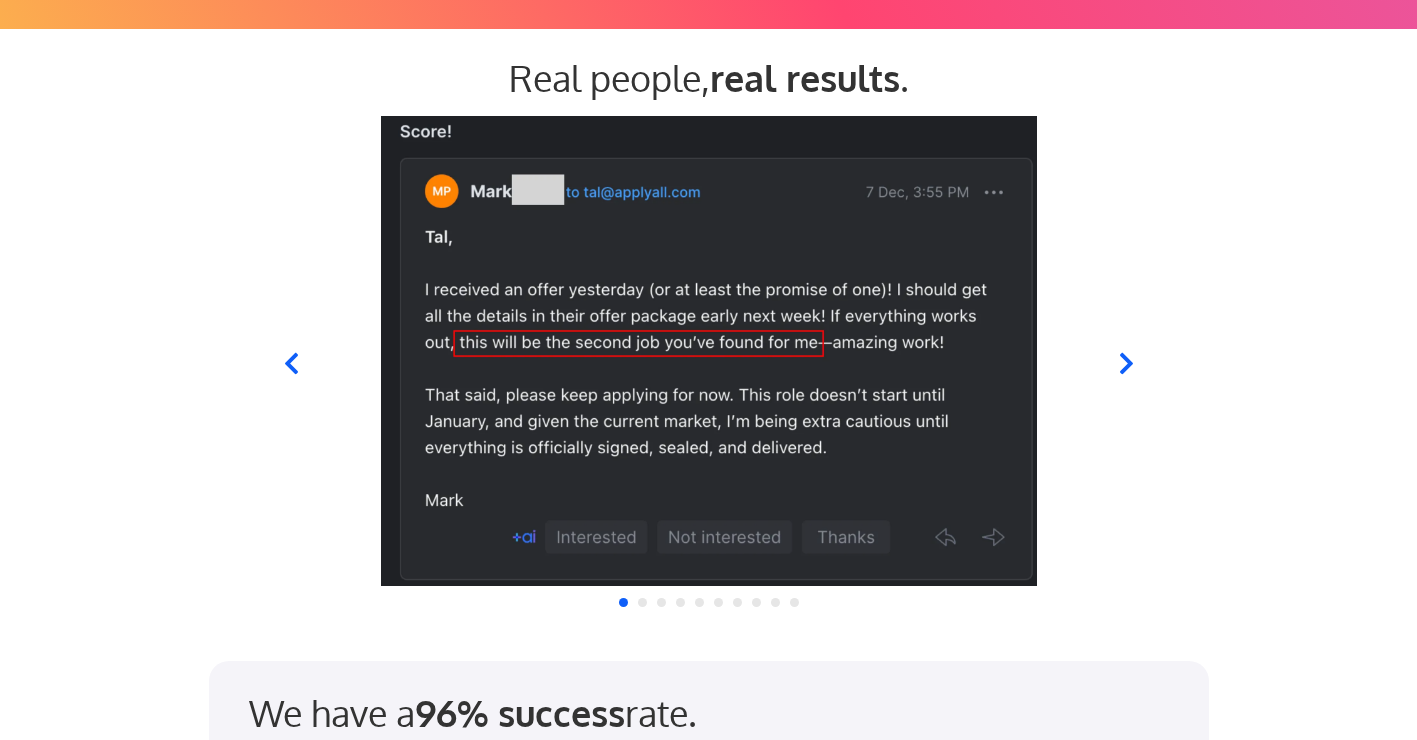 click 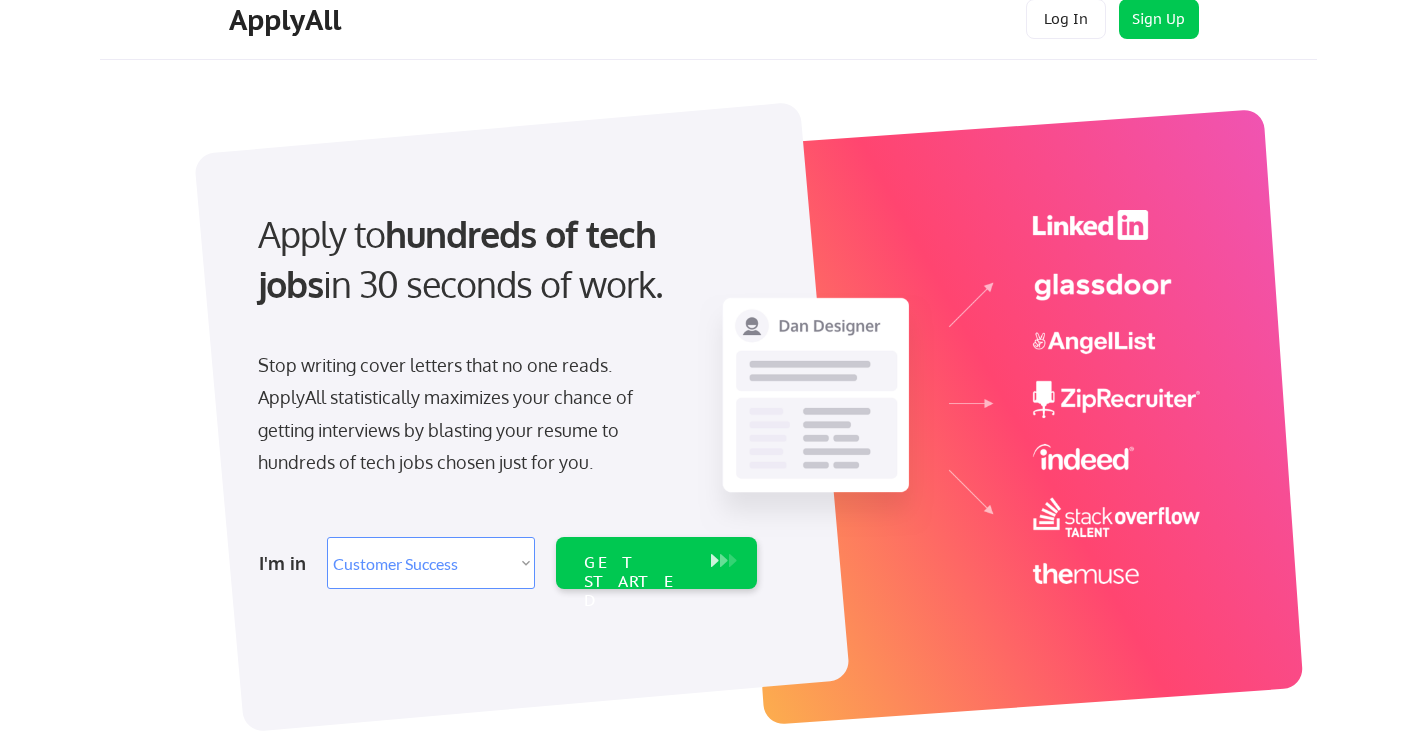 scroll, scrollTop: 0, scrollLeft: 0, axis: both 